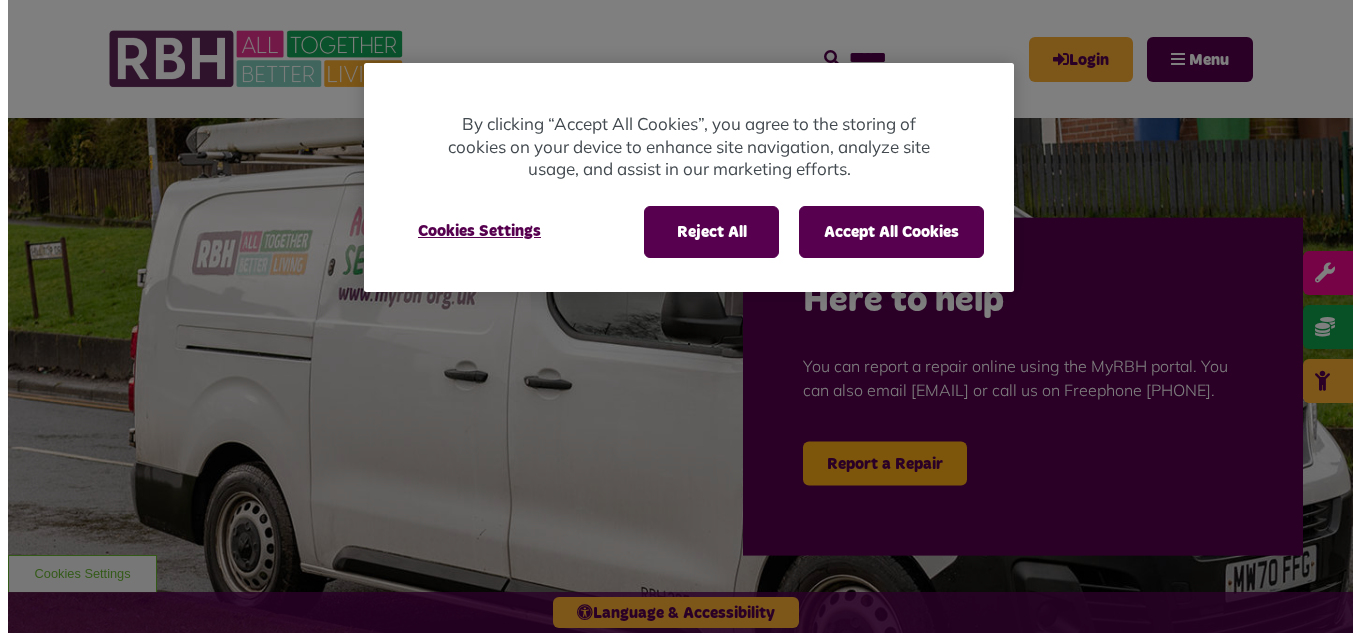 scroll, scrollTop: 0, scrollLeft: 0, axis: both 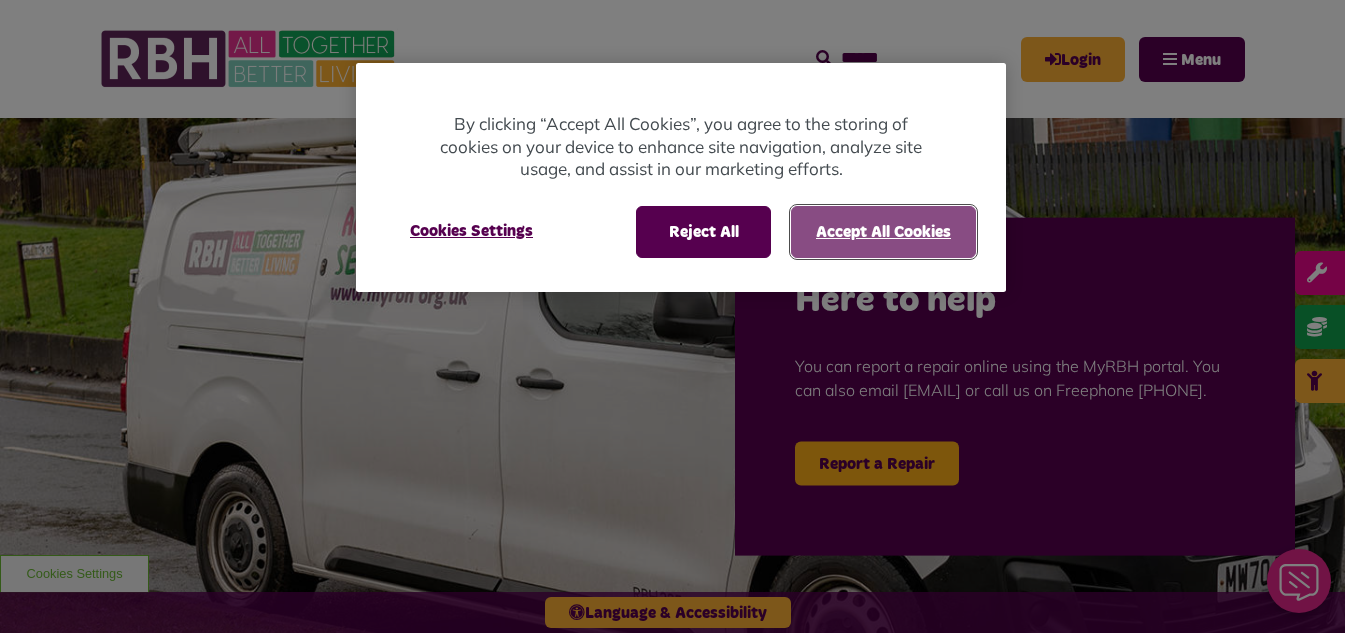 click on "Accept All Cookies" at bounding box center [883, 232] 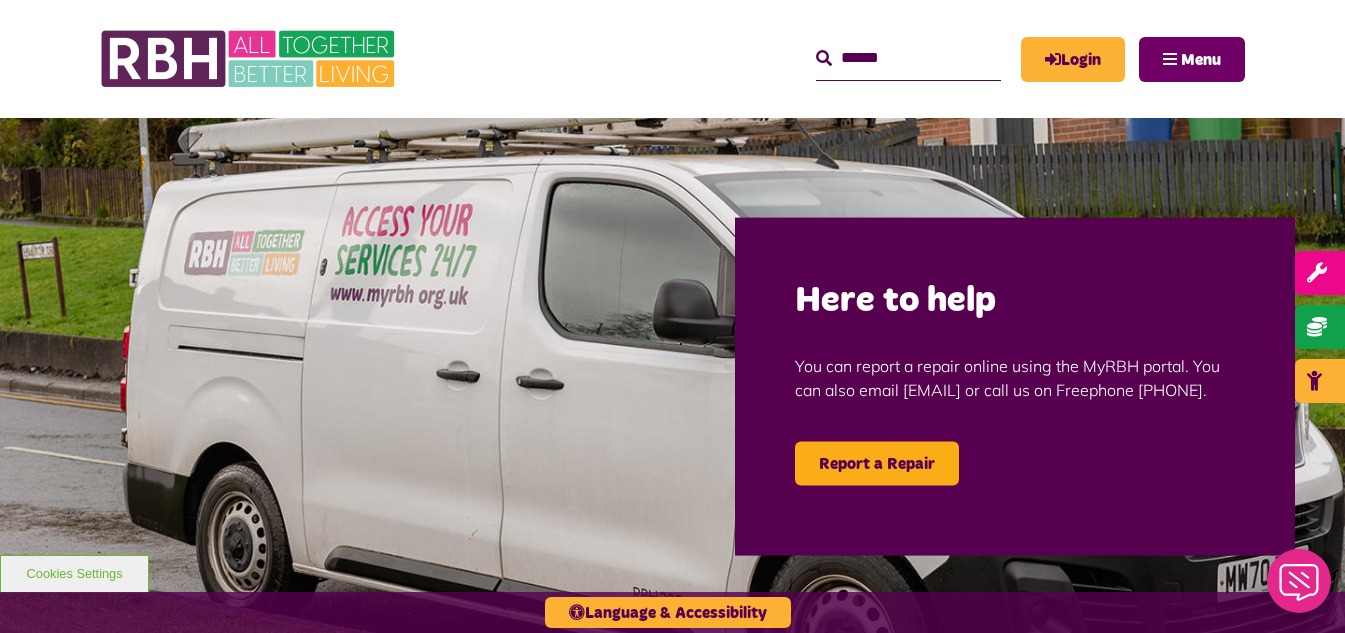 click on "Menu" at bounding box center [1192, 59] 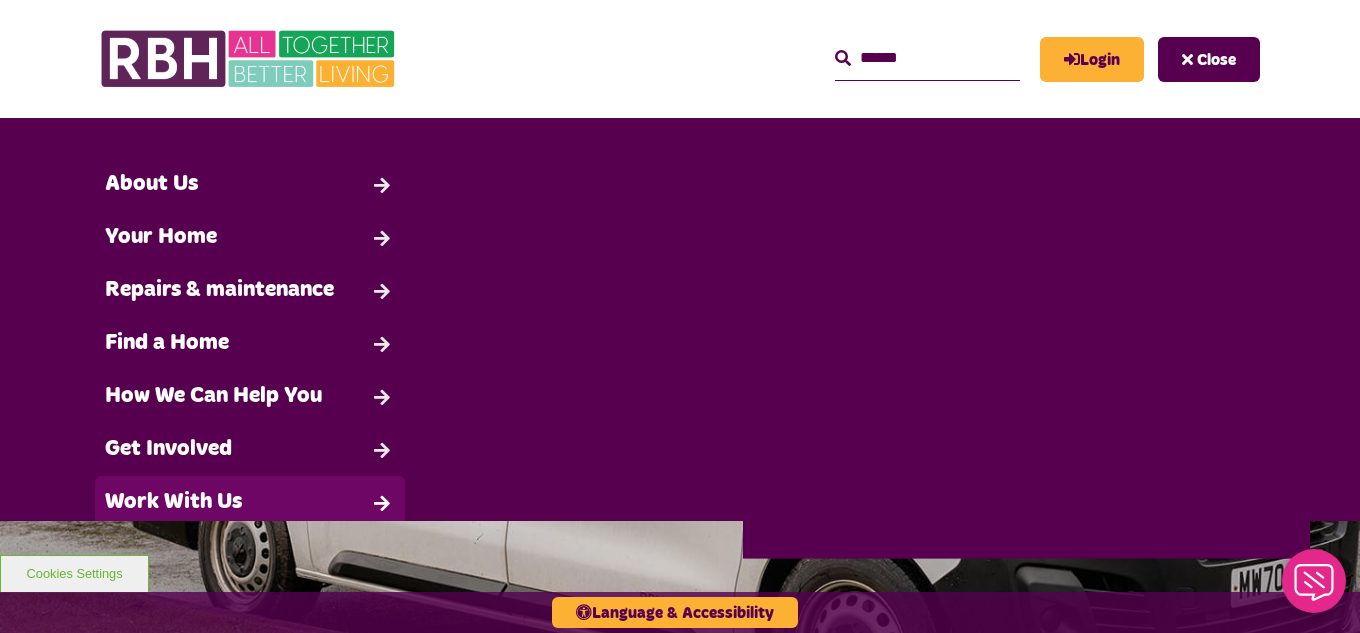 click on "Work With Us" at bounding box center (250, 502) 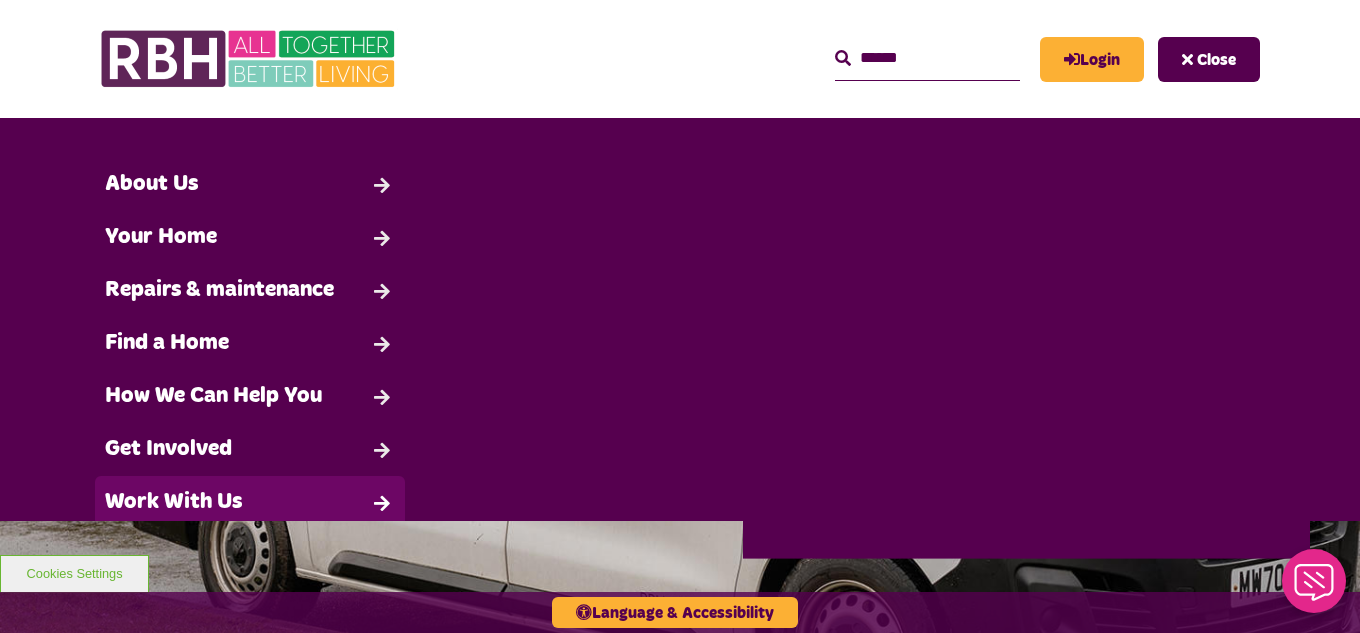 click on "Work With Us" at bounding box center [250, 502] 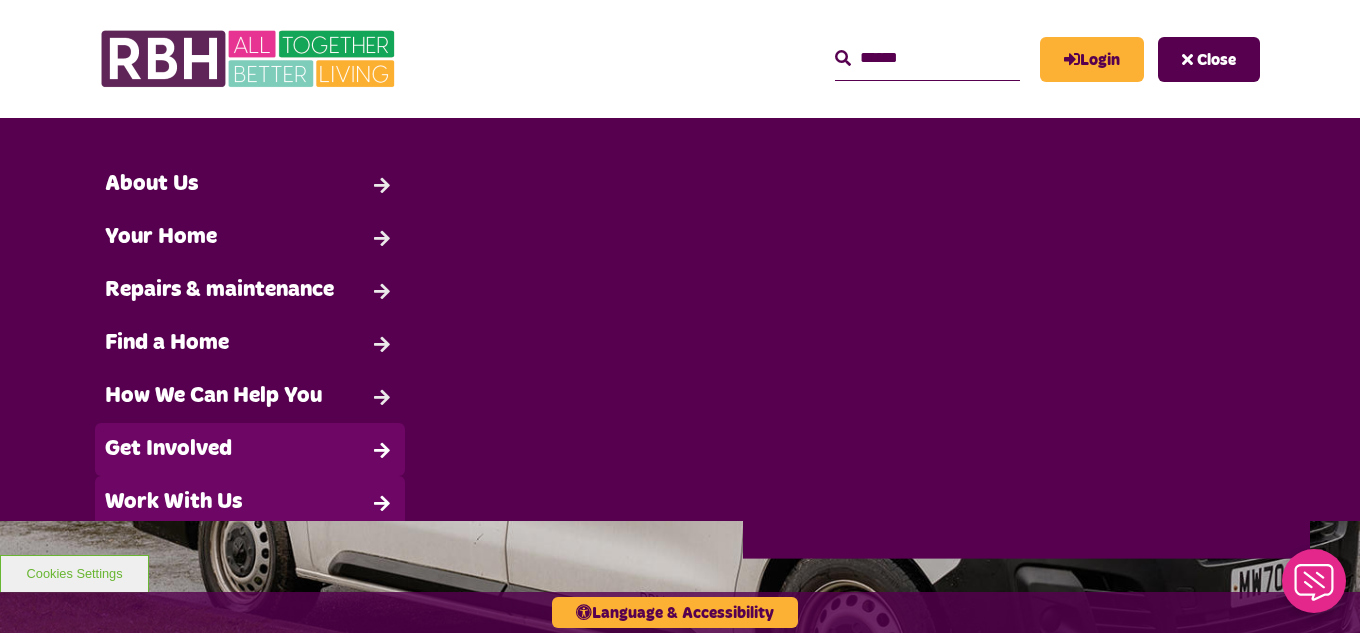 scroll, scrollTop: 101, scrollLeft: 0, axis: vertical 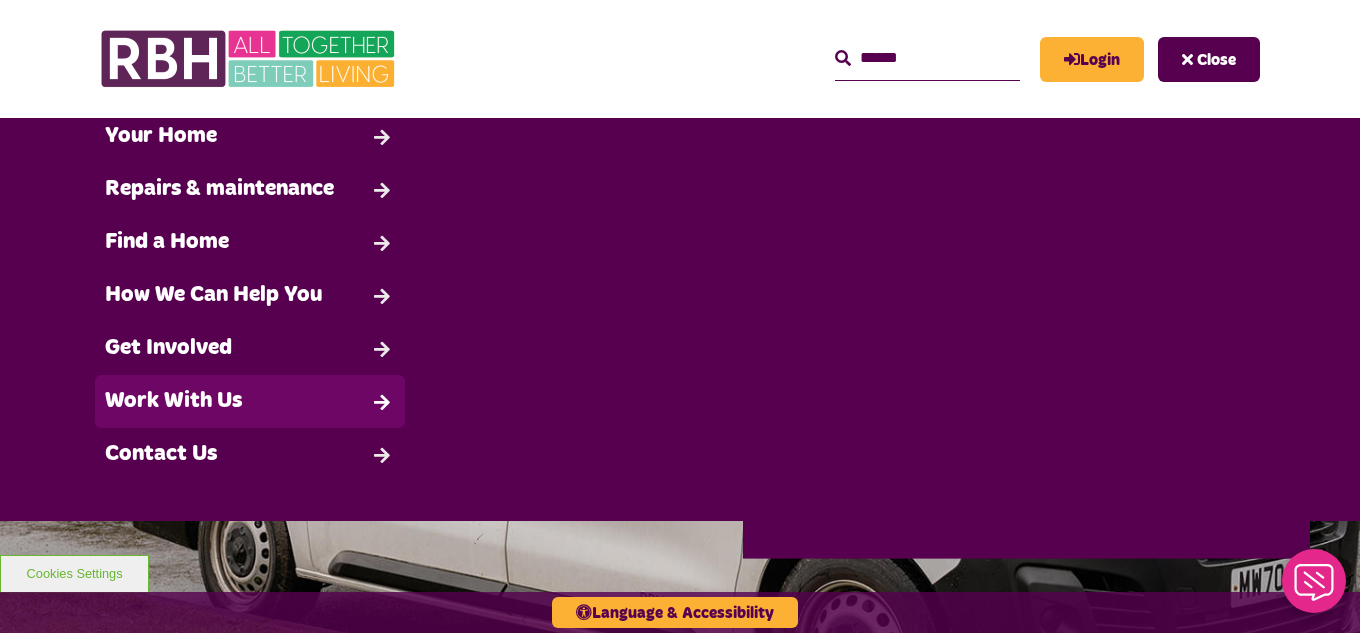 click on "Work With Us" at bounding box center [250, 401] 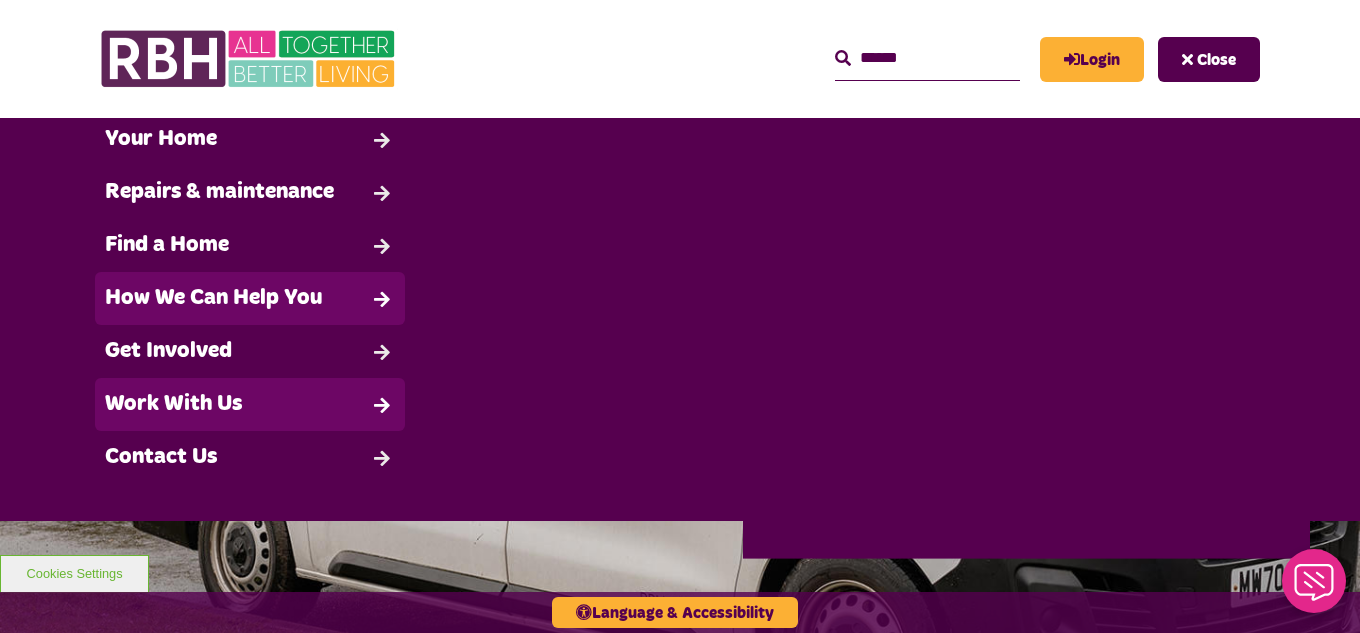 scroll, scrollTop: 101, scrollLeft: 0, axis: vertical 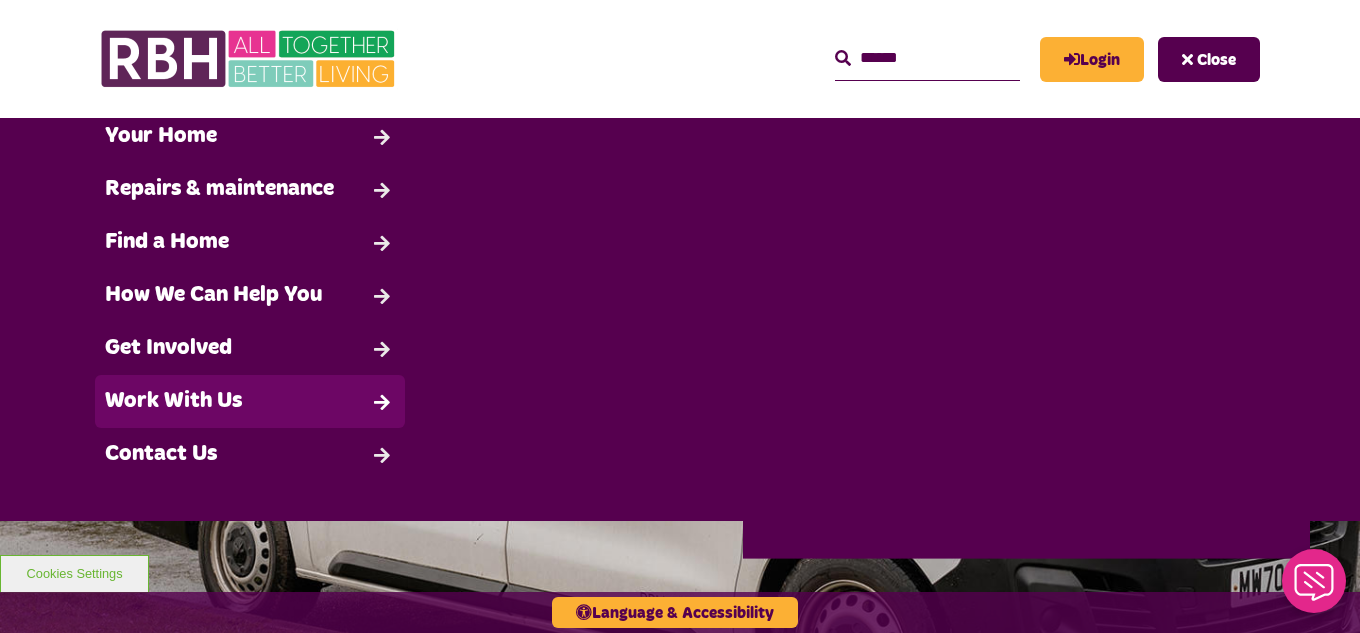 click on "Work With Us" at bounding box center [250, 401] 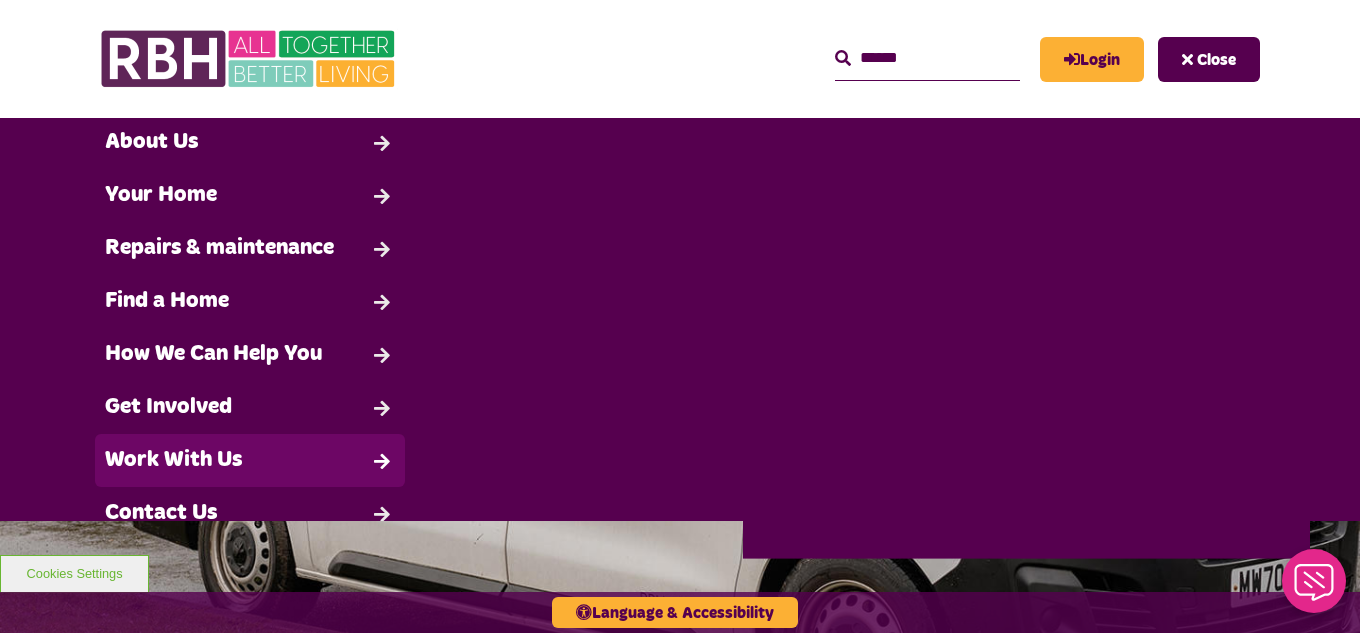 scroll, scrollTop: 101, scrollLeft: 0, axis: vertical 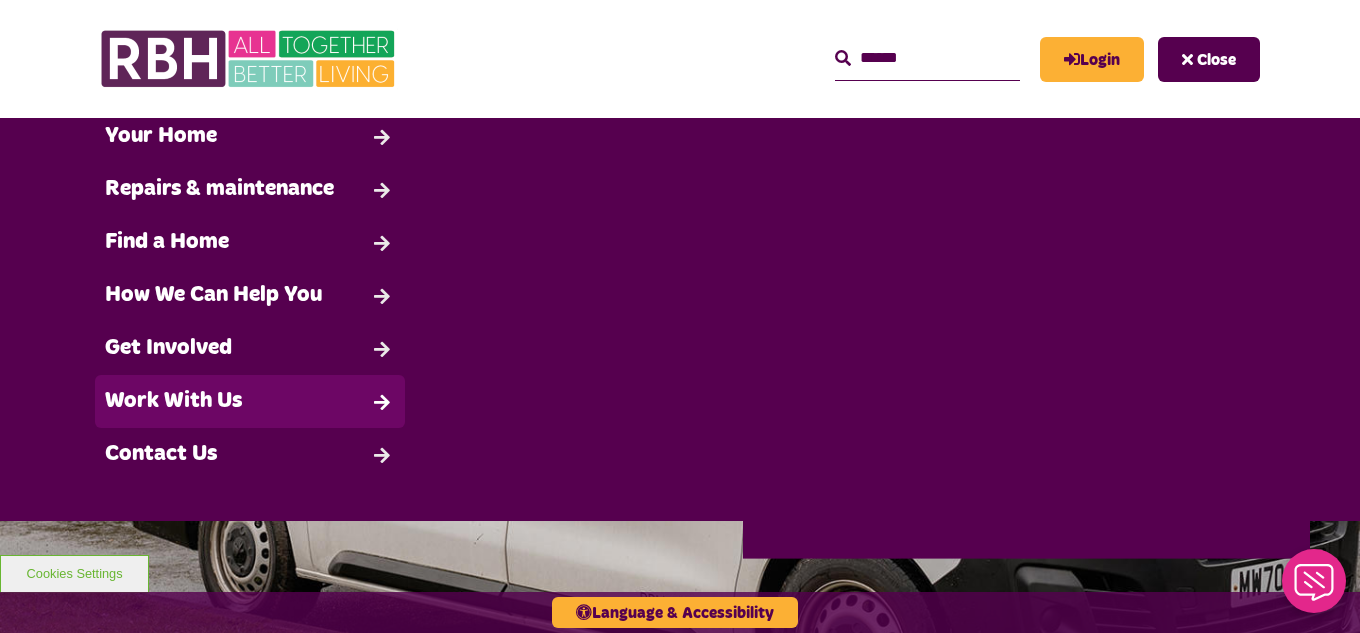 click on "Work With Us" at bounding box center [250, 401] 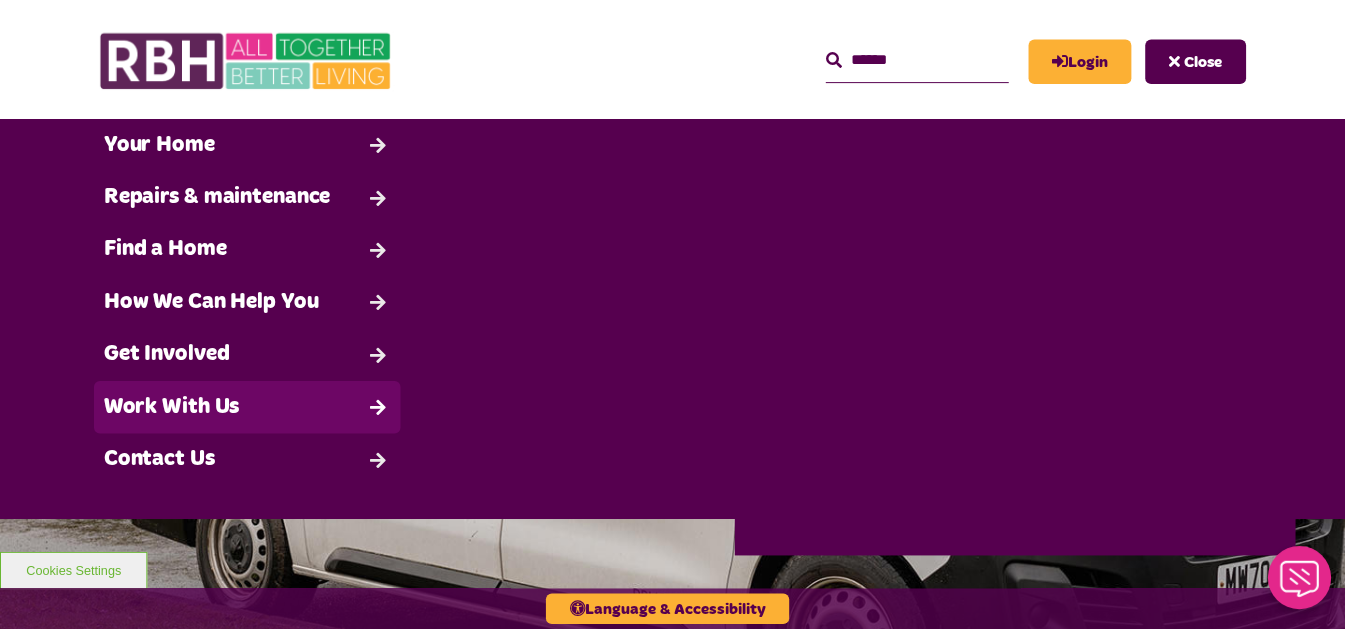 scroll, scrollTop: 101, scrollLeft: 0, axis: vertical 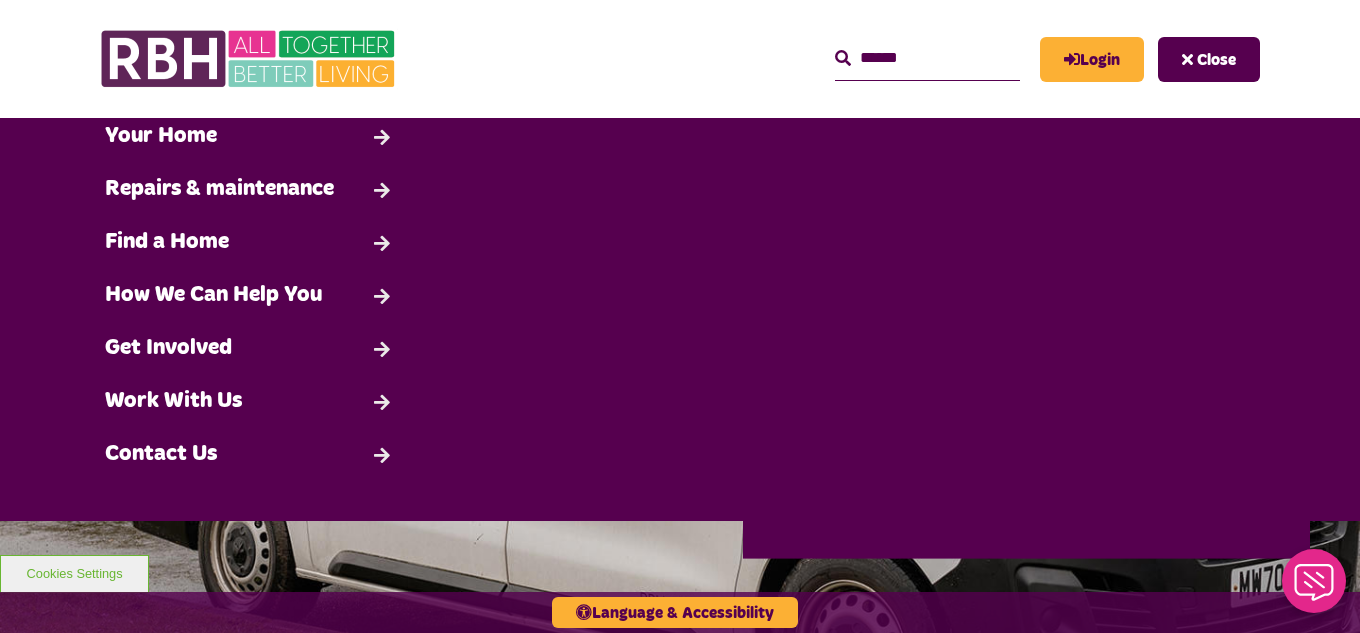 click on "Close" at bounding box center (1209, 59) 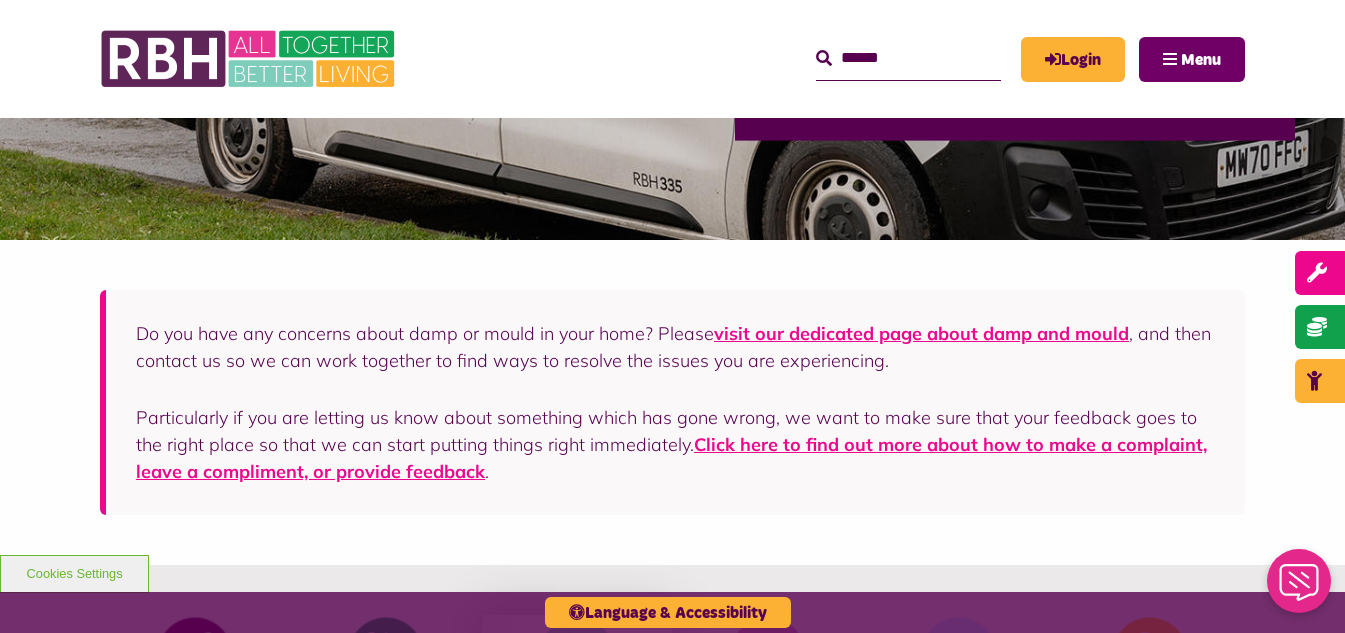 scroll, scrollTop: 700, scrollLeft: 0, axis: vertical 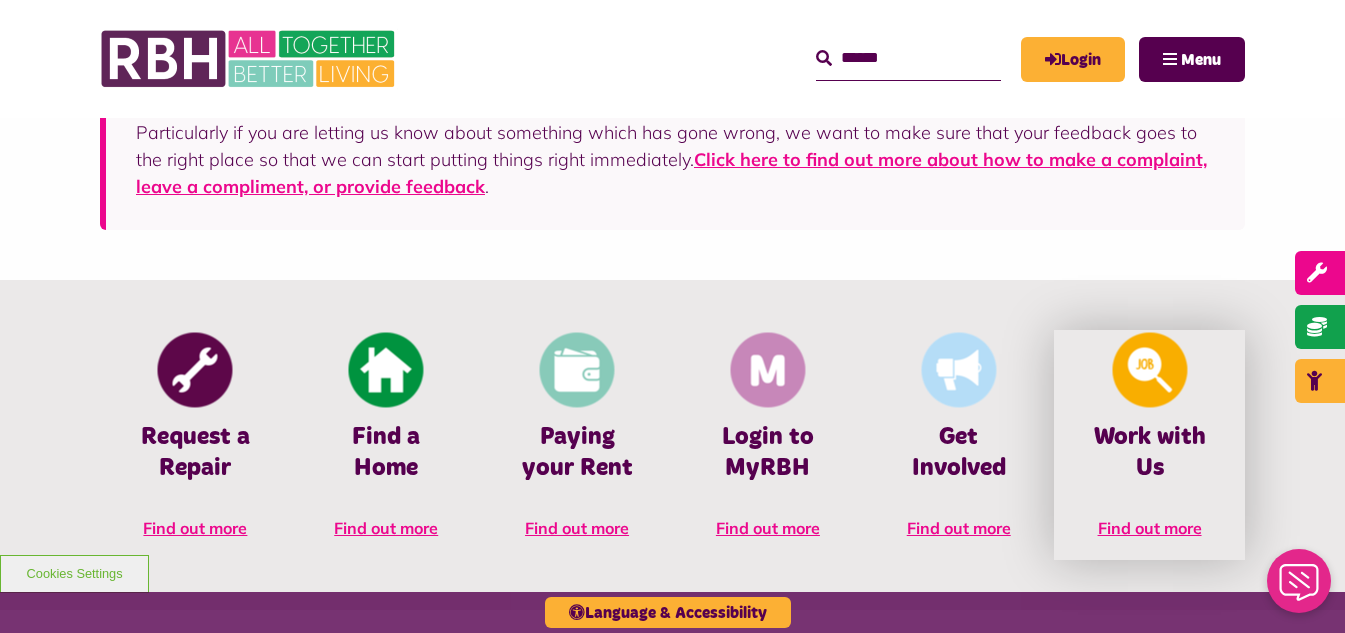 click on "Work with Us" at bounding box center [1149, 453] 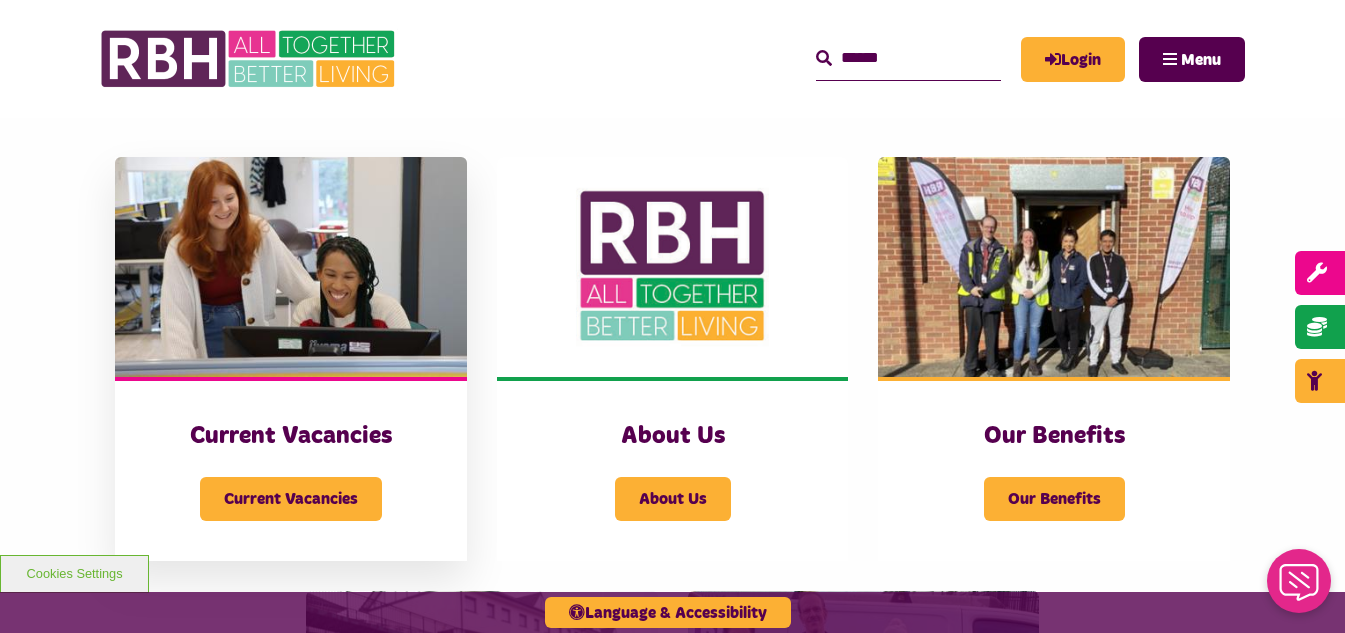 scroll, scrollTop: 600, scrollLeft: 0, axis: vertical 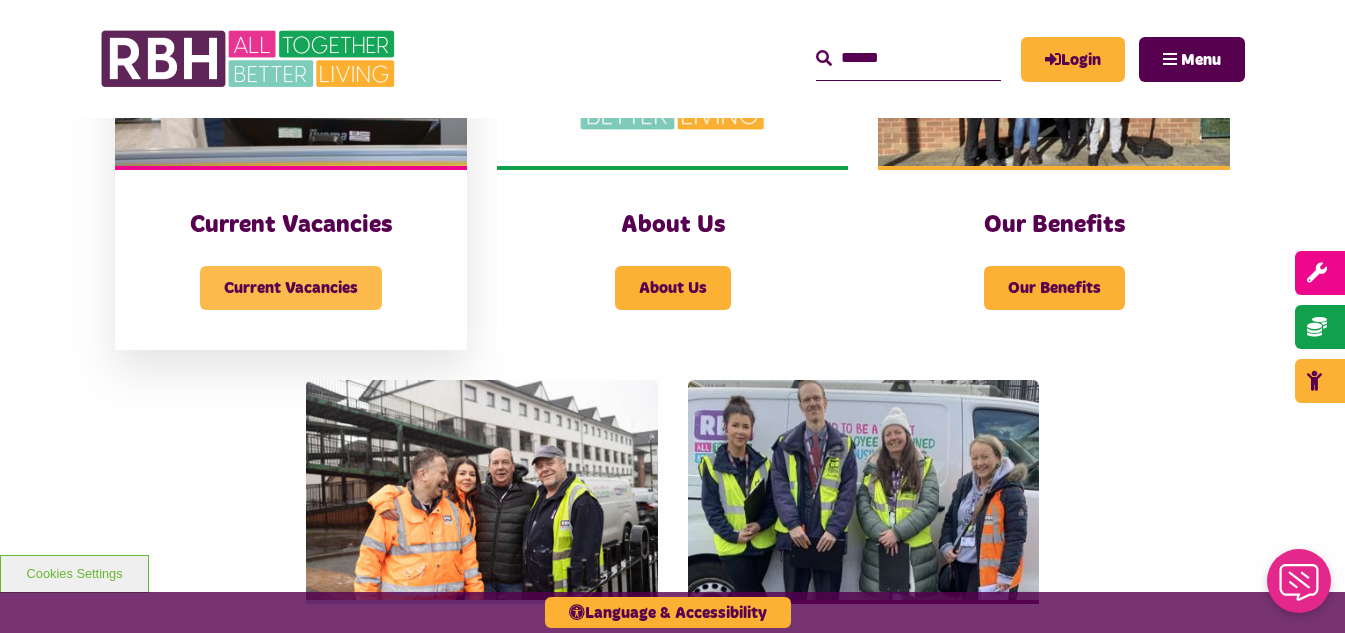 click on "Current Vacancies" at bounding box center [291, 288] 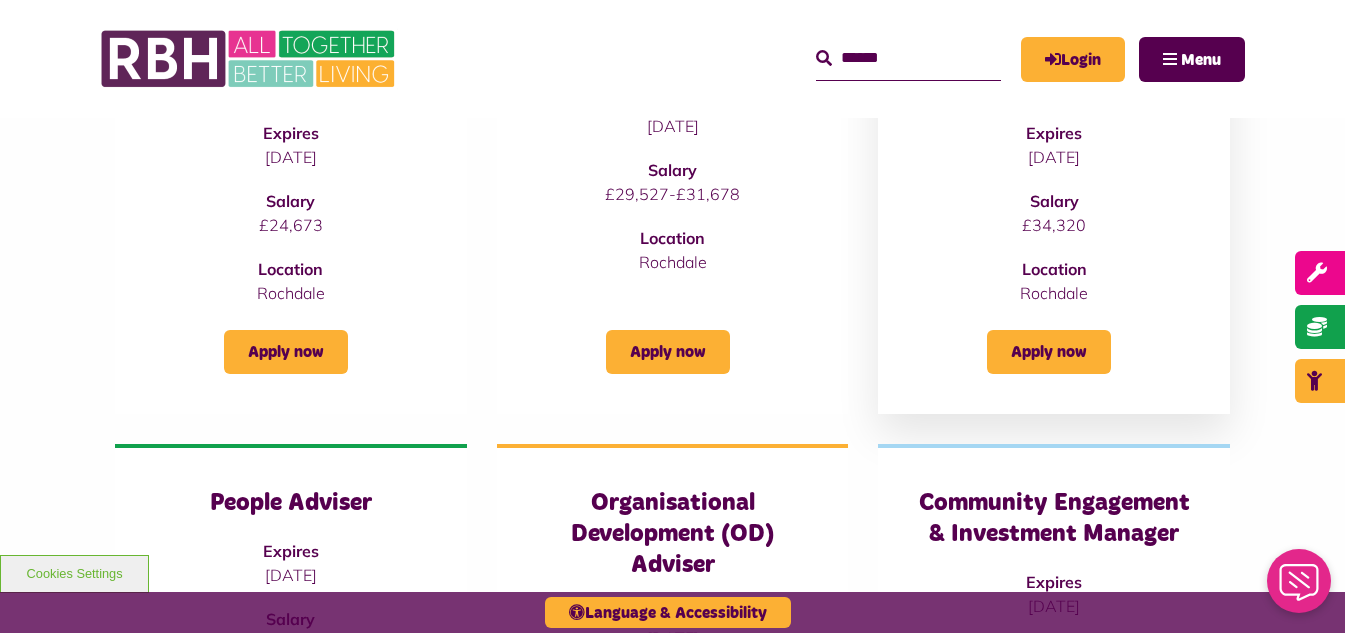 scroll, scrollTop: 800, scrollLeft: 0, axis: vertical 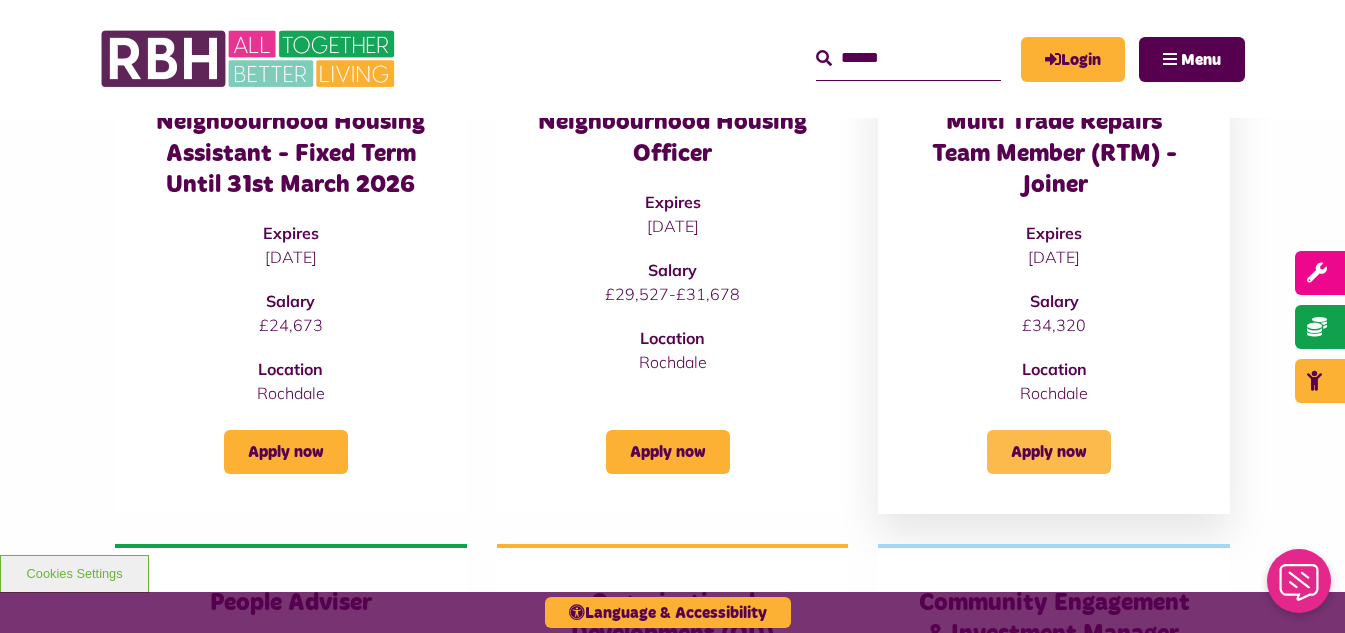 click on "Apply now" at bounding box center [1049, 452] 